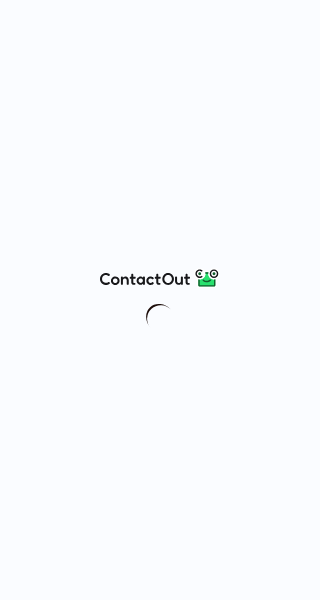 scroll, scrollTop: 0, scrollLeft: 0, axis: both 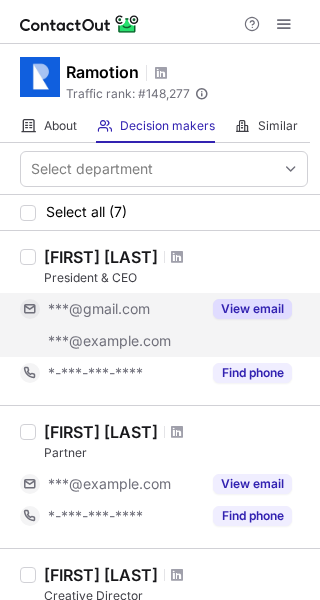 click on "View email" at bounding box center (252, 309) 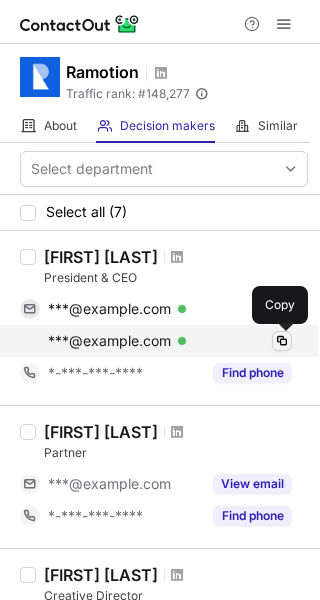 click at bounding box center [282, 341] 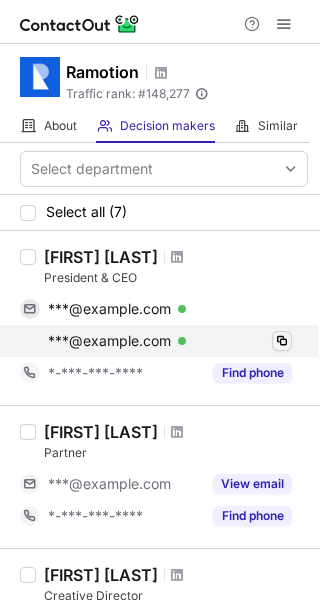 click at bounding box center (282, 341) 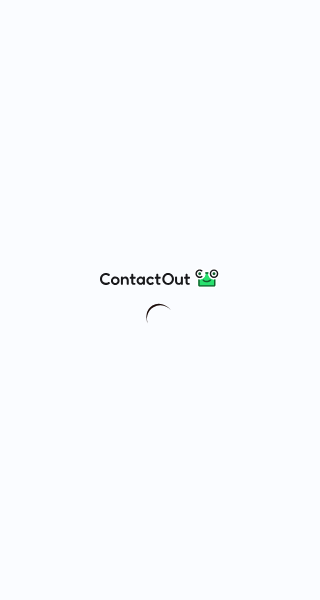 scroll, scrollTop: 0, scrollLeft: 0, axis: both 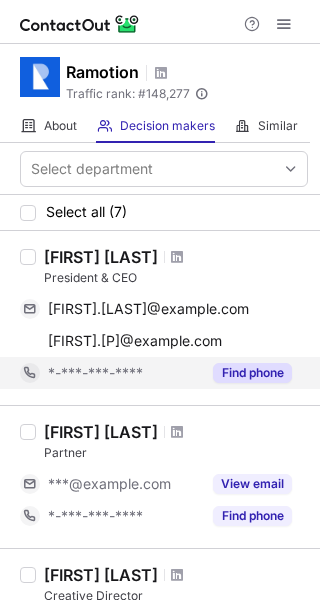 click on "Find phone" at bounding box center [246, 373] 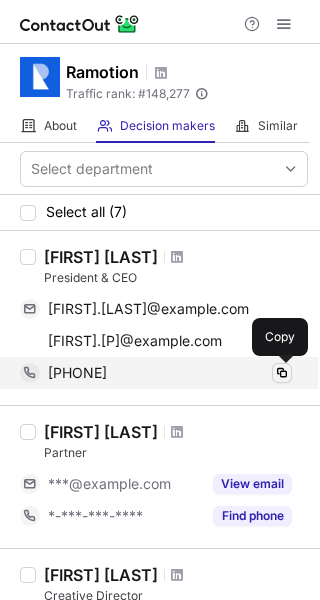 click at bounding box center [282, 373] 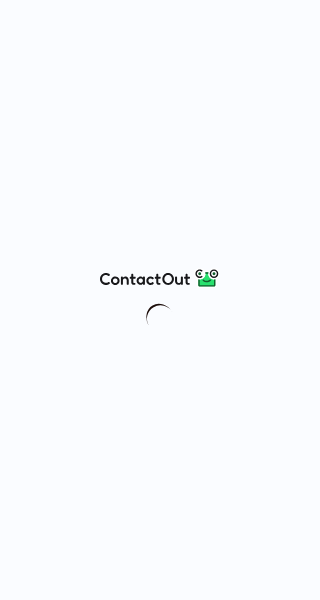 scroll, scrollTop: 0, scrollLeft: 0, axis: both 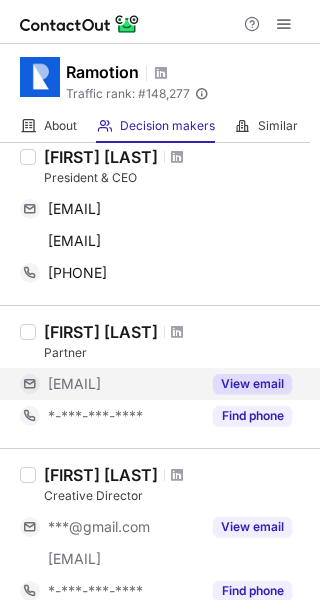 click on "View email" at bounding box center [252, 384] 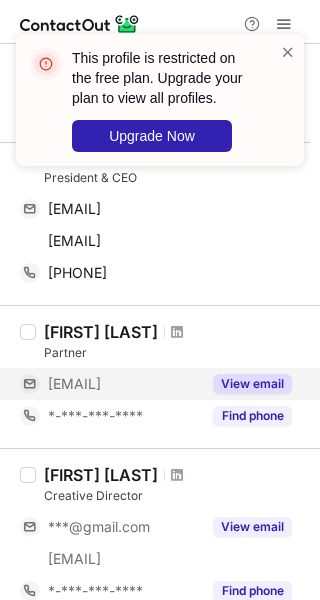 scroll, scrollTop: 300, scrollLeft: 0, axis: vertical 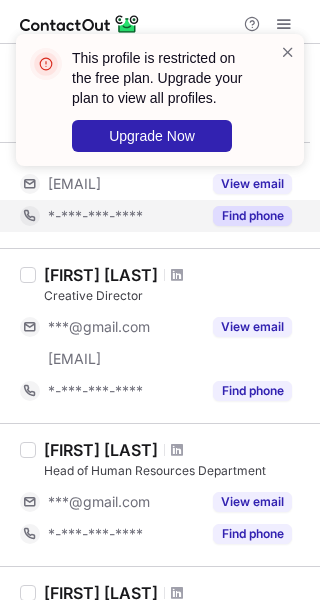 click on "Find phone" at bounding box center [252, 216] 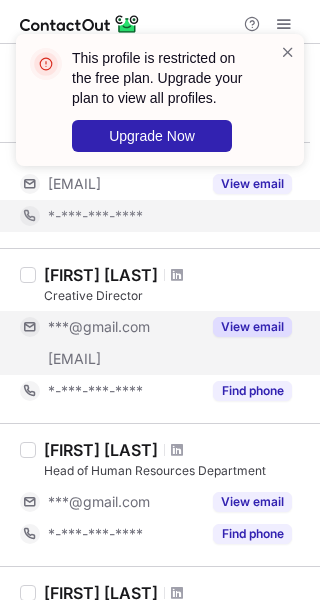 click on "View email" at bounding box center (252, 327) 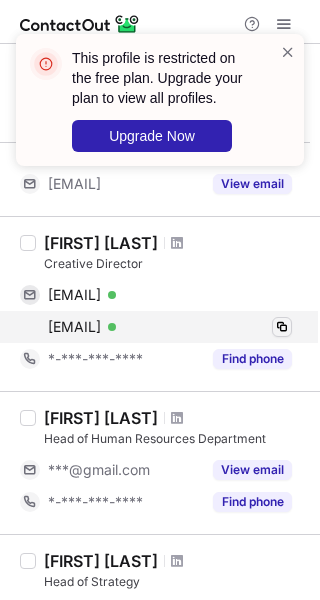 click on "Find phone" at bounding box center [252, 359] 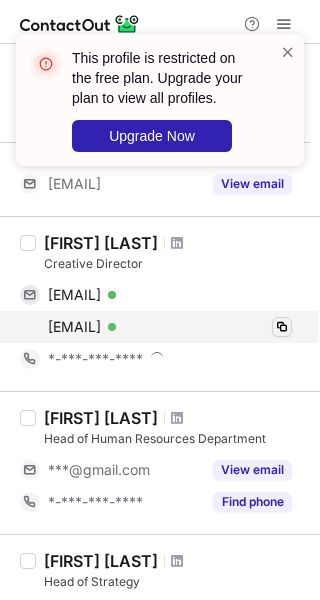 click on "*-***-***-****" at bounding box center (170, 359) 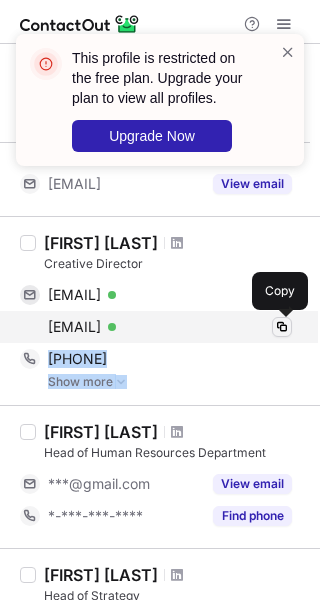 click at bounding box center [282, 327] 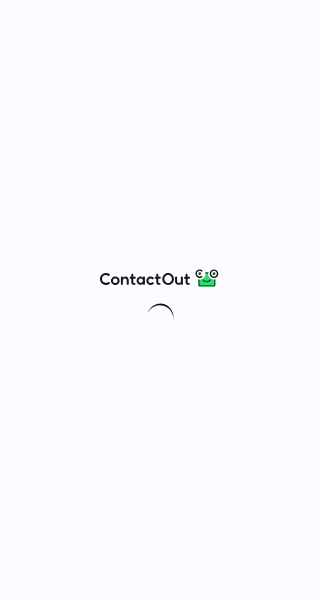 scroll, scrollTop: 0, scrollLeft: 0, axis: both 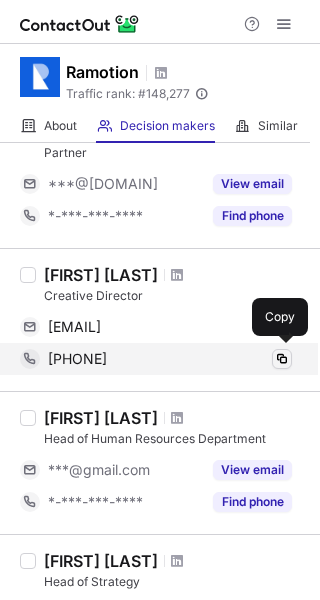 click at bounding box center (282, 359) 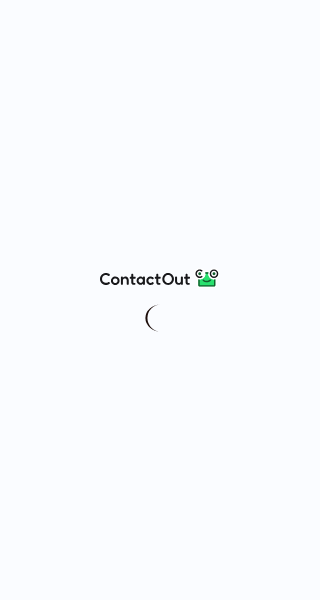 scroll, scrollTop: 0, scrollLeft: 0, axis: both 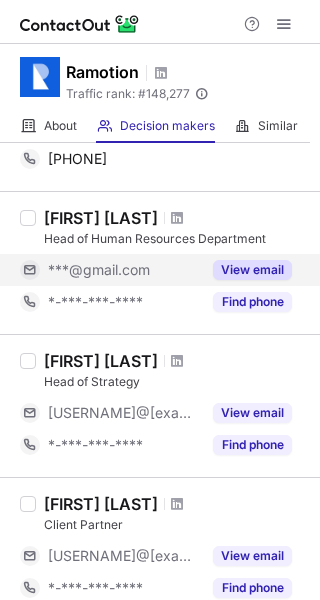 click on "View email" at bounding box center [252, 270] 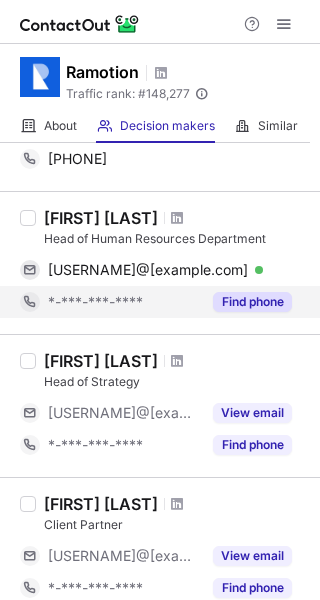 click on "Find phone" at bounding box center (252, 302) 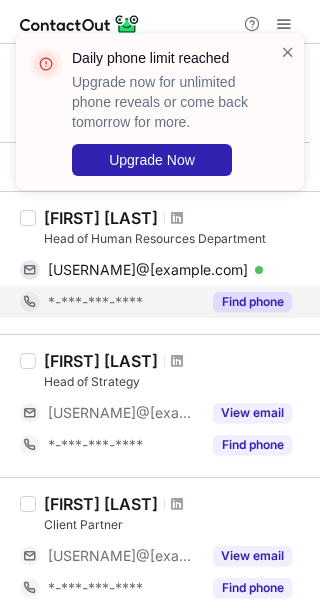 scroll, scrollTop: 600, scrollLeft: 0, axis: vertical 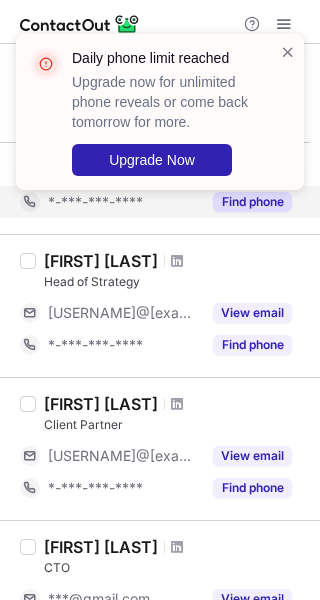 click on "View email" at bounding box center [252, 313] 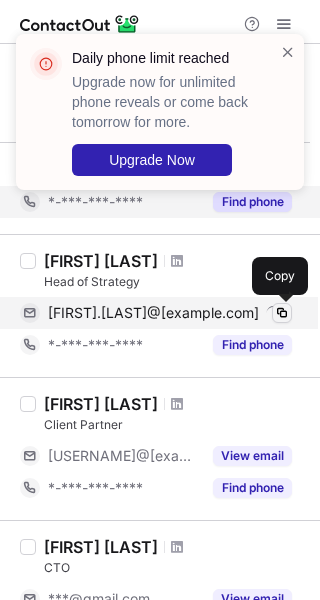 click at bounding box center [282, 313] 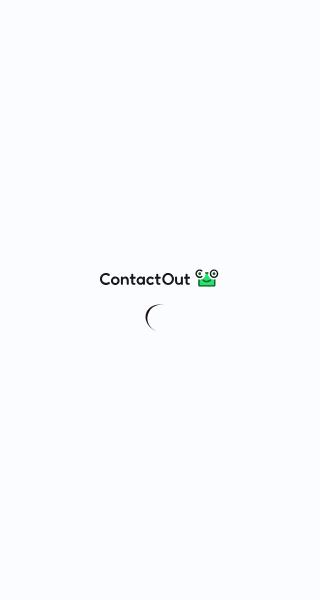 scroll, scrollTop: 0, scrollLeft: 0, axis: both 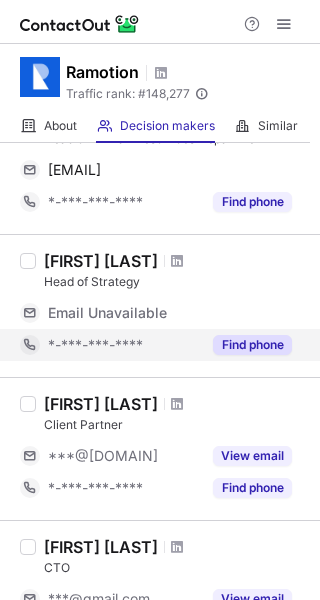 click on "Find phone" at bounding box center [252, 345] 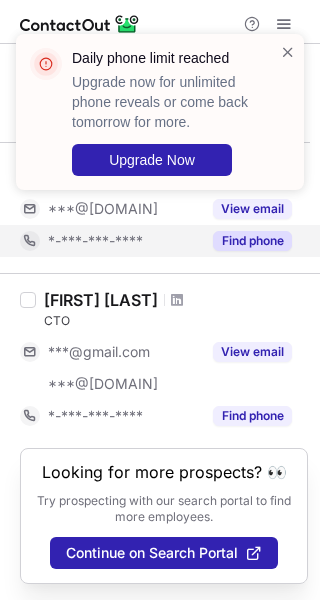 scroll, scrollTop: 812, scrollLeft: 0, axis: vertical 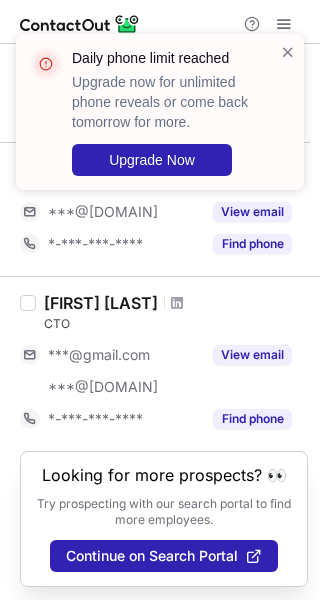 click on "Daily phone limit reached Upgrade now for unlimited phone reveals or come back tomorrow for more. Upgrade Now" at bounding box center (160, 120) 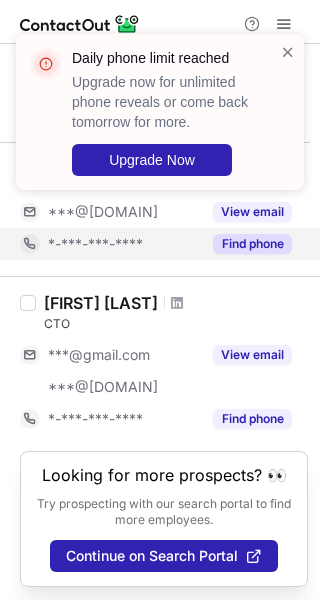scroll, scrollTop: 712, scrollLeft: 0, axis: vertical 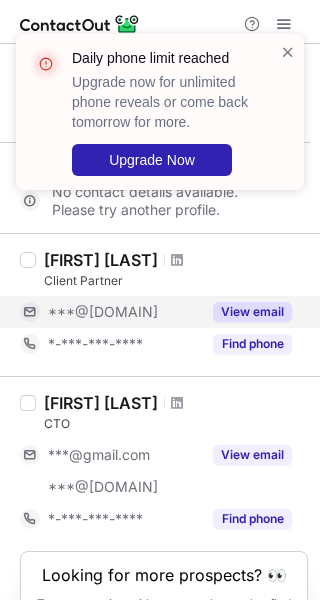 click on "View email" at bounding box center [246, 312] 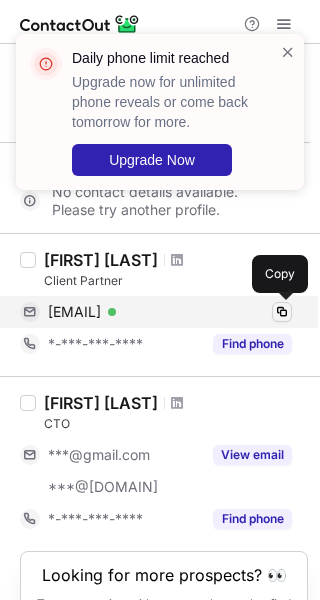 click at bounding box center (282, 312) 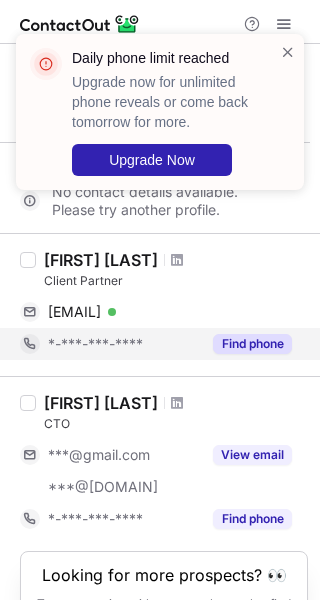 click on "Find phone" at bounding box center [252, 344] 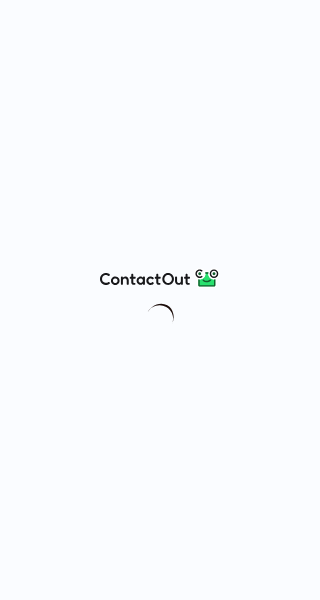 scroll, scrollTop: 0, scrollLeft: 0, axis: both 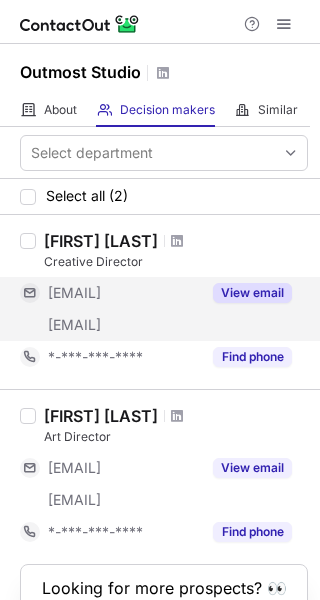 click on "View email" at bounding box center [252, 293] 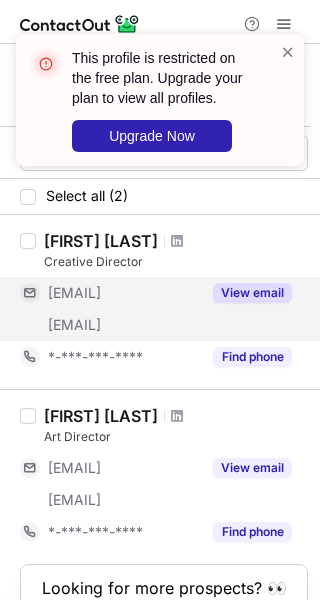 scroll, scrollTop: 115, scrollLeft: 0, axis: vertical 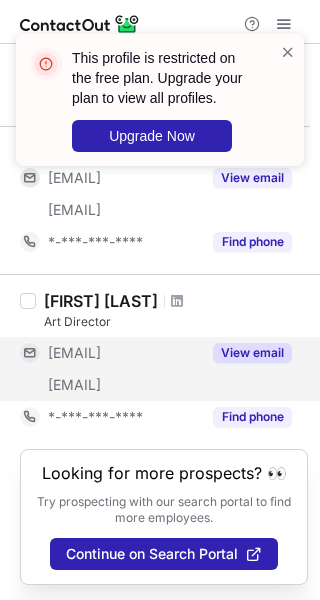 click on "View email" at bounding box center (252, 353) 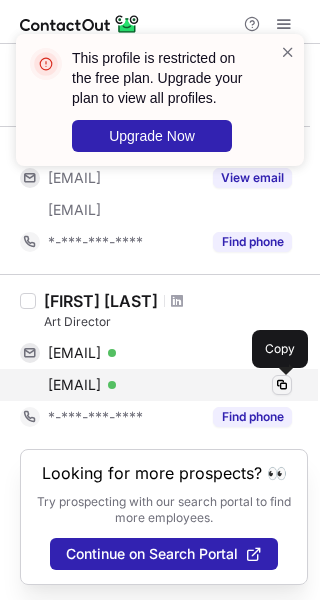 click at bounding box center [282, 385] 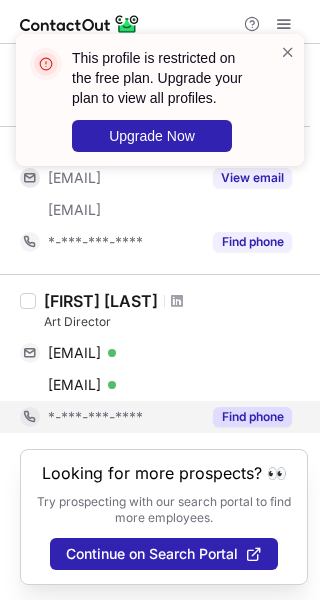 click on "Find phone" at bounding box center [252, 417] 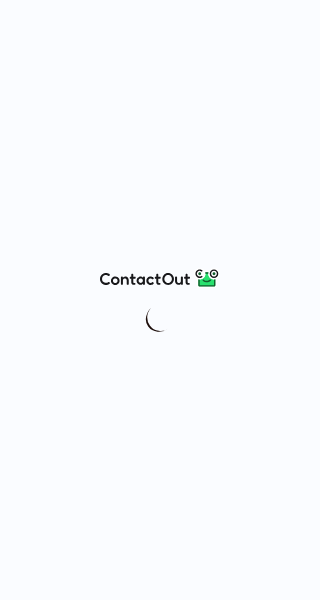 scroll, scrollTop: 0, scrollLeft: 0, axis: both 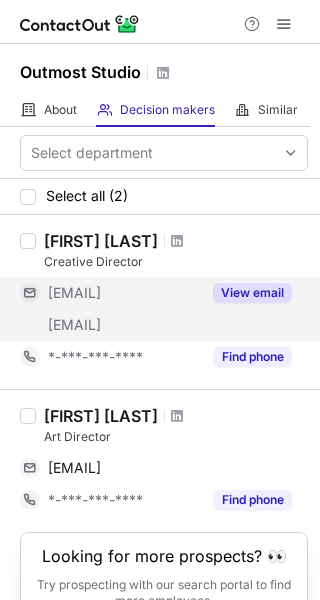 click on "View email" at bounding box center (252, 293) 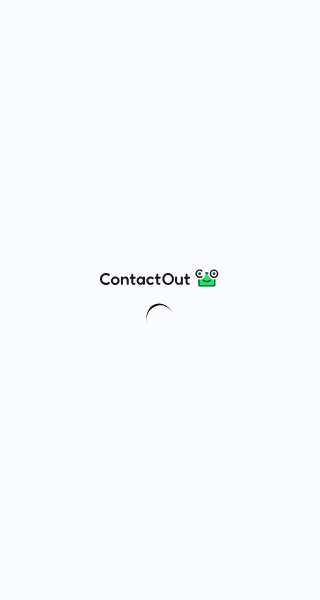 scroll, scrollTop: 0, scrollLeft: 0, axis: both 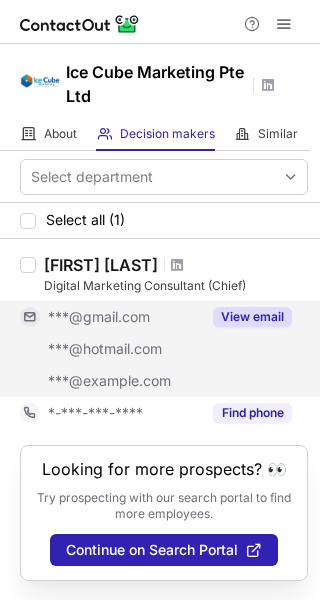click on "View email" at bounding box center (252, 317) 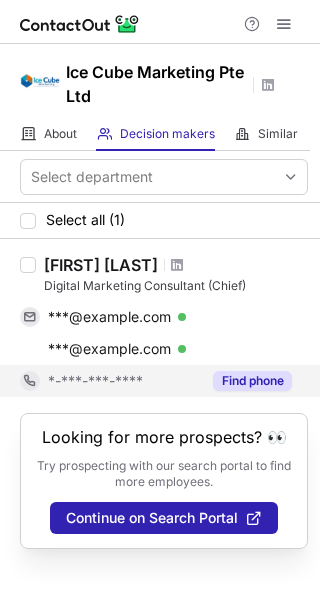 click on "Find phone" at bounding box center (252, 381) 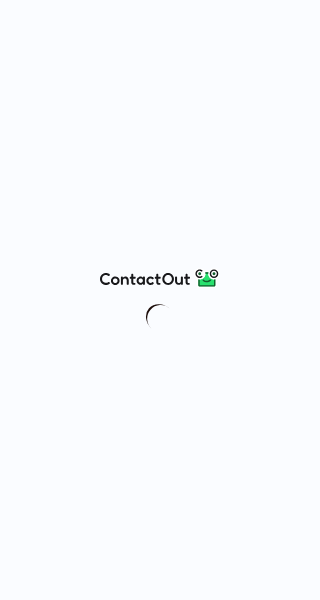 scroll, scrollTop: 0, scrollLeft: 0, axis: both 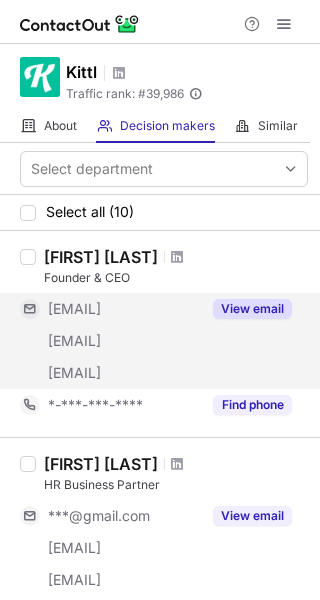click on "View email" at bounding box center (252, 309) 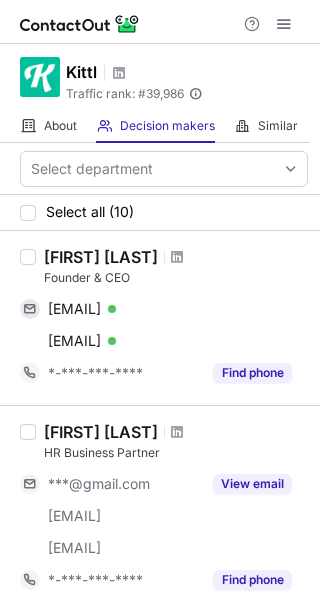 scroll, scrollTop: 100, scrollLeft: 0, axis: vertical 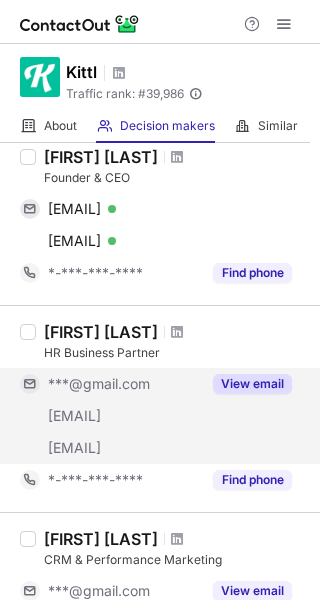 click on "View email" at bounding box center [246, 384] 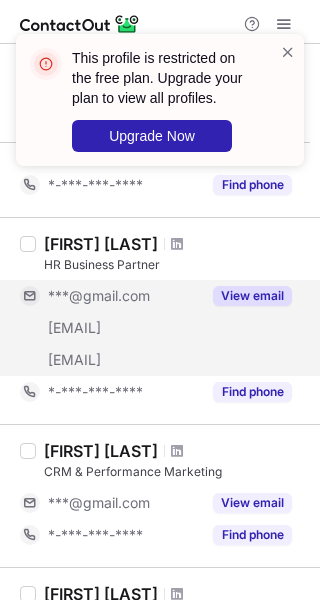 scroll, scrollTop: 300, scrollLeft: 0, axis: vertical 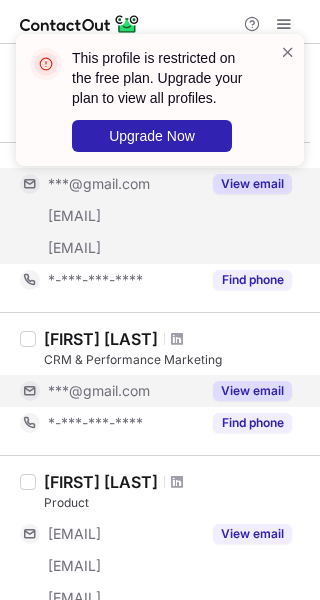 click on "View email" at bounding box center [252, 391] 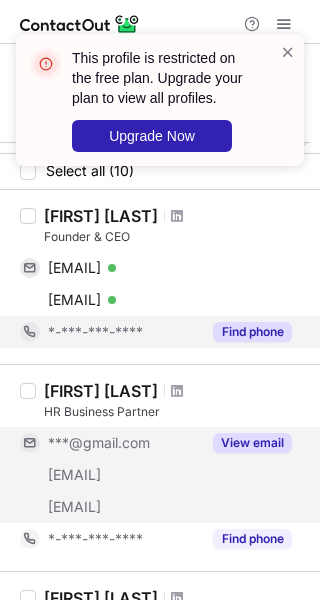 scroll, scrollTop: 0, scrollLeft: 0, axis: both 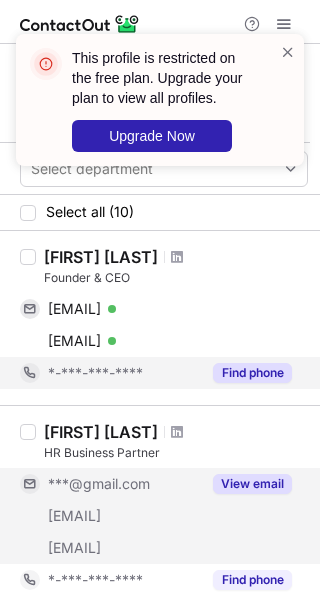 click on "Find phone" at bounding box center (252, 373) 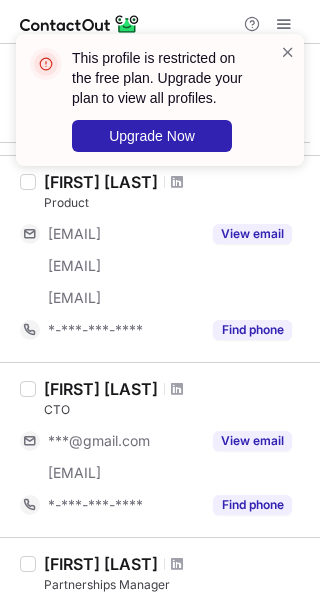 scroll, scrollTop: 500, scrollLeft: 0, axis: vertical 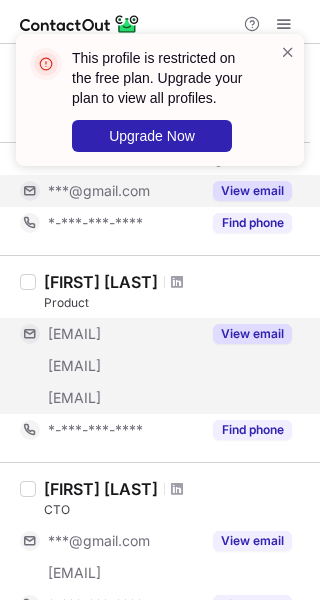 click on "View email" at bounding box center [252, 334] 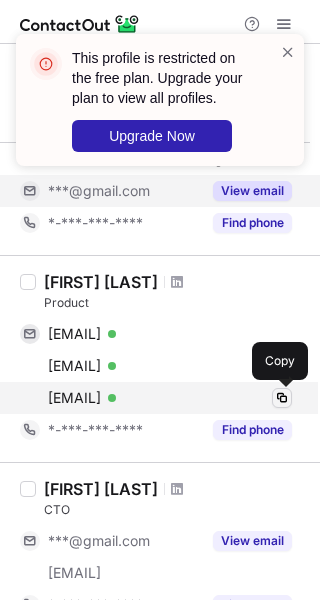 click at bounding box center [282, 398] 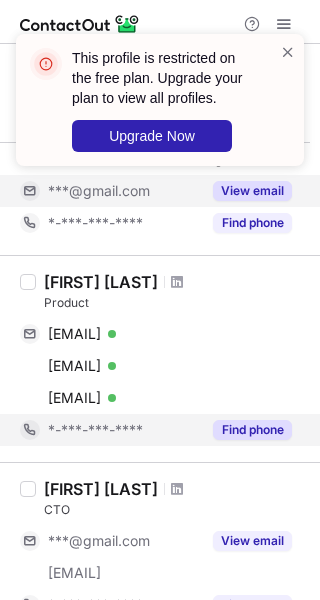 click on "Find phone" at bounding box center [246, 430] 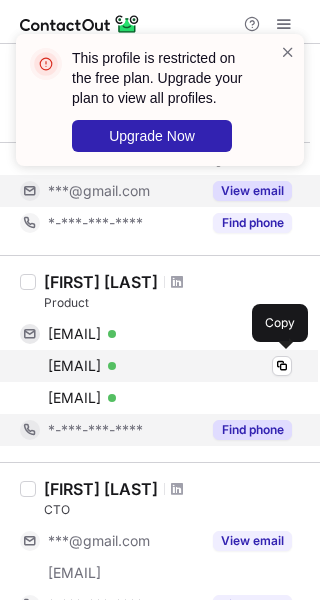 scroll, scrollTop: 600, scrollLeft: 0, axis: vertical 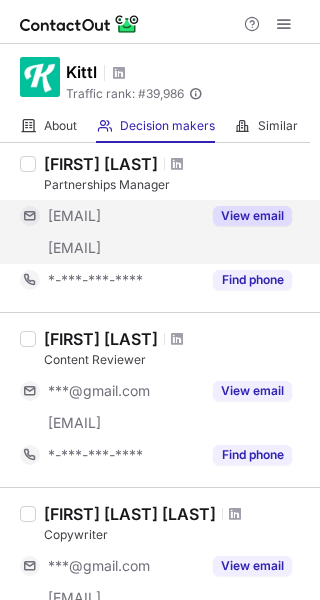 click on "View email" at bounding box center [252, 216] 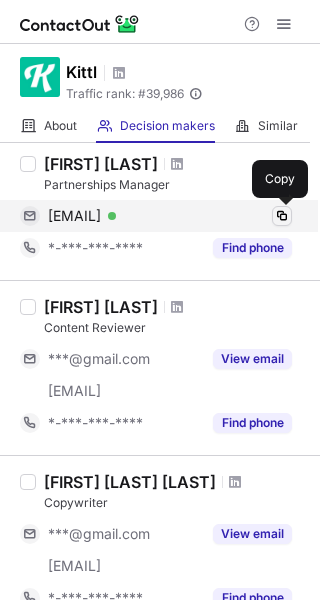 click at bounding box center [282, 216] 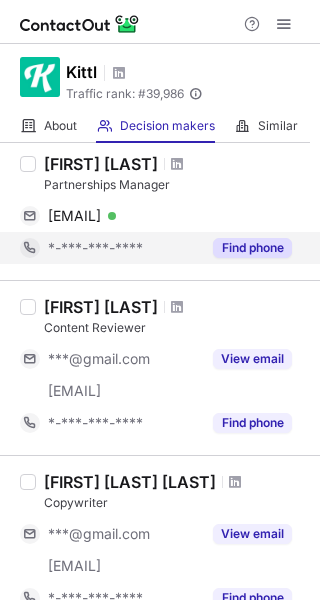 click on "Find phone" at bounding box center (246, 248) 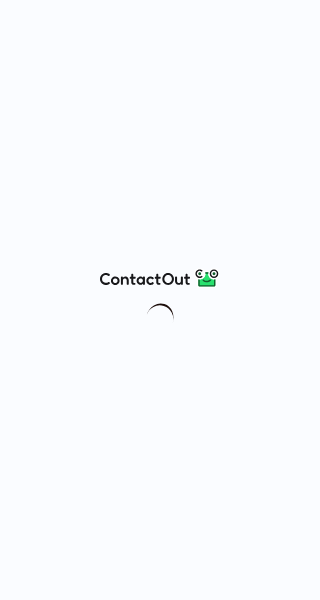 scroll, scrollTop: 0, scrollLeft: 0, axis: both 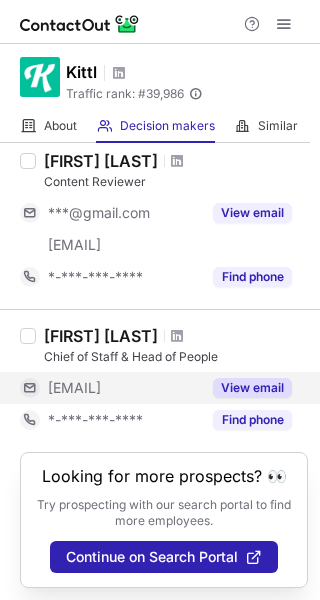 click on "View email" at bounding box center (252, 388) 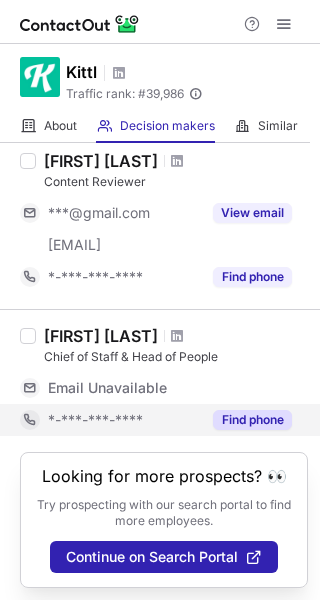 click on "Find phone" at bounding box center (246, 420) 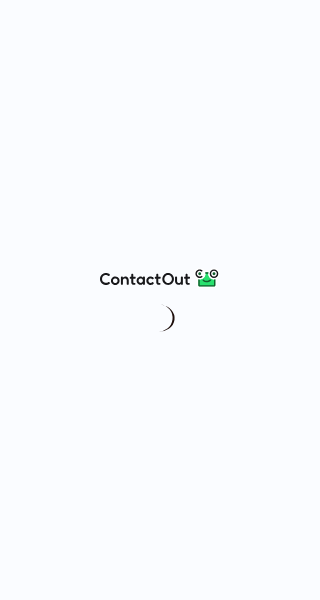 scroll, scrollTop: 0, scrollLeft: 0, axis: both 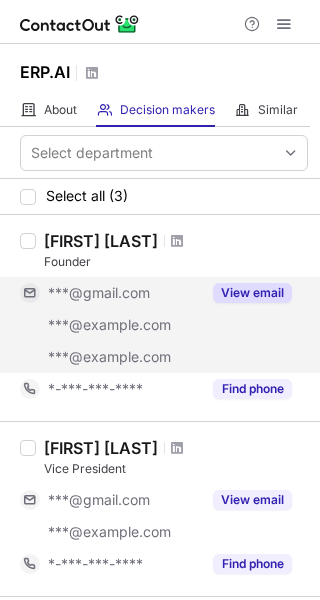 click on "View email" at bounding box center (252, 293) 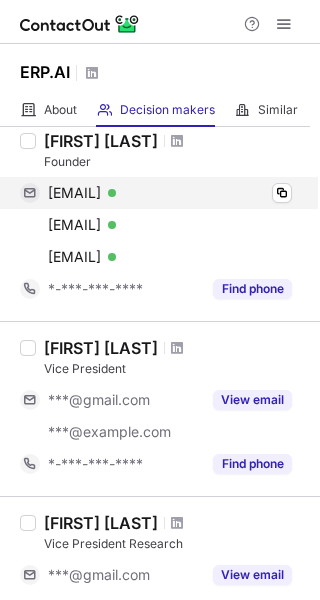 scroll, scrollTop: 300, scrollLeft: 0, axis: vertical 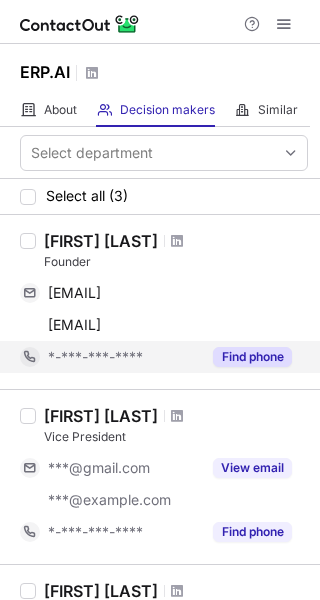 click on "Find phone" at bounding box center [252, 357] 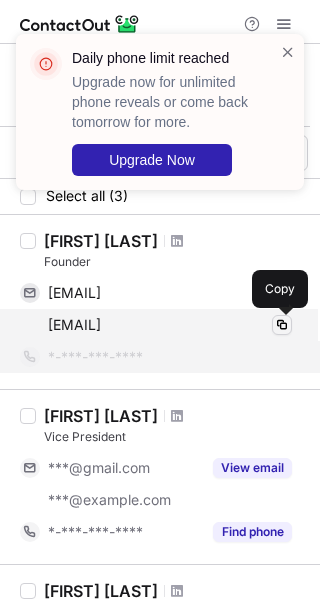click at bounding box center (282, 325) 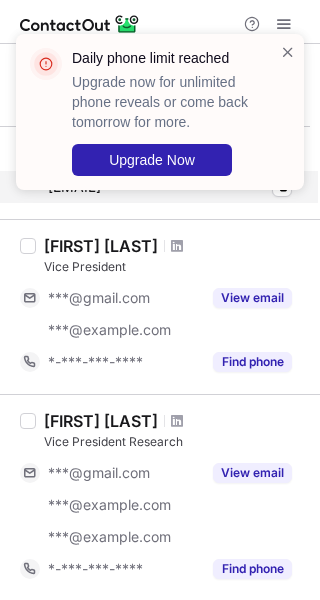 scroll, scrollTop: 200, scrollLeft: 0, axis: vertical 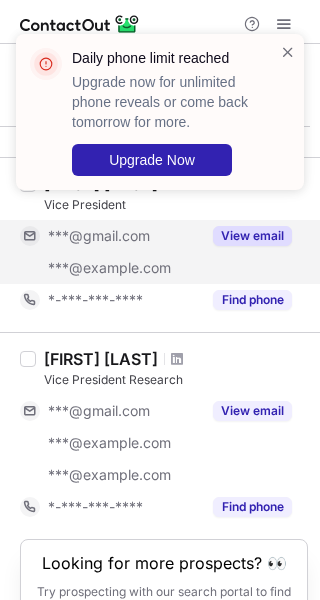 click on "View email" at bounding box center [252, 236] 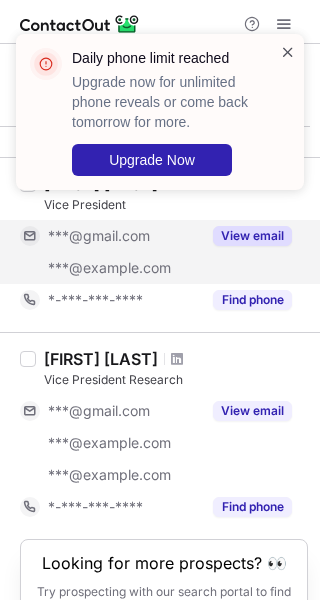 click at bounding box center [288, 52] 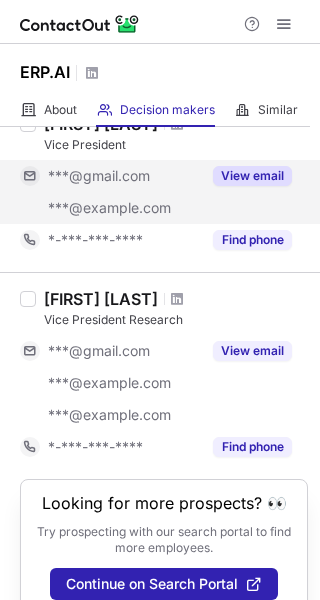 scroll, scrollTop: 290, scrollLeft: 0, axis: vertical 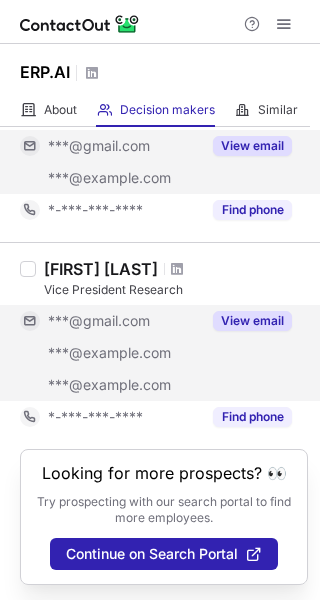 click on "View email" at bounding box center (252, 321) 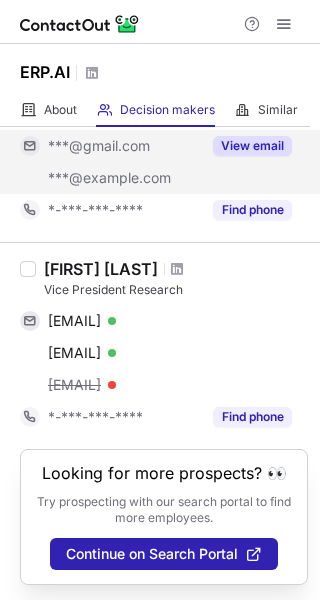 click on "somesh@erp.ai" at bounding box center [170, 385] 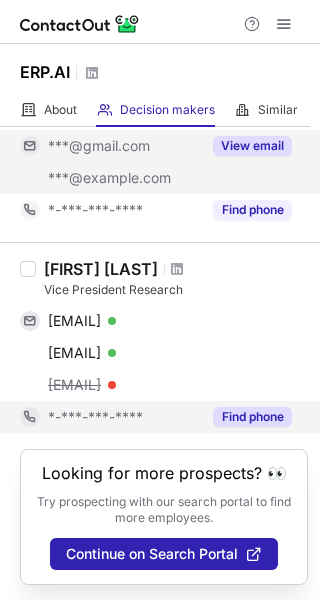 click on "Find phone" at bounding box center (252, 417) 